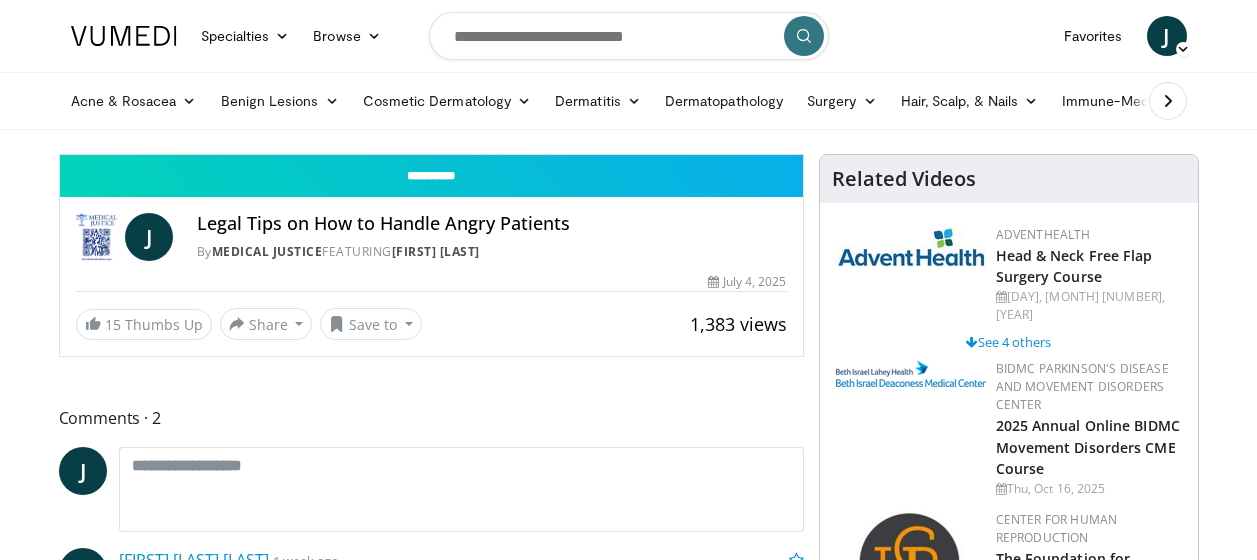 scroll, scrollTop: 0, scrollLeft: 0, axis: both 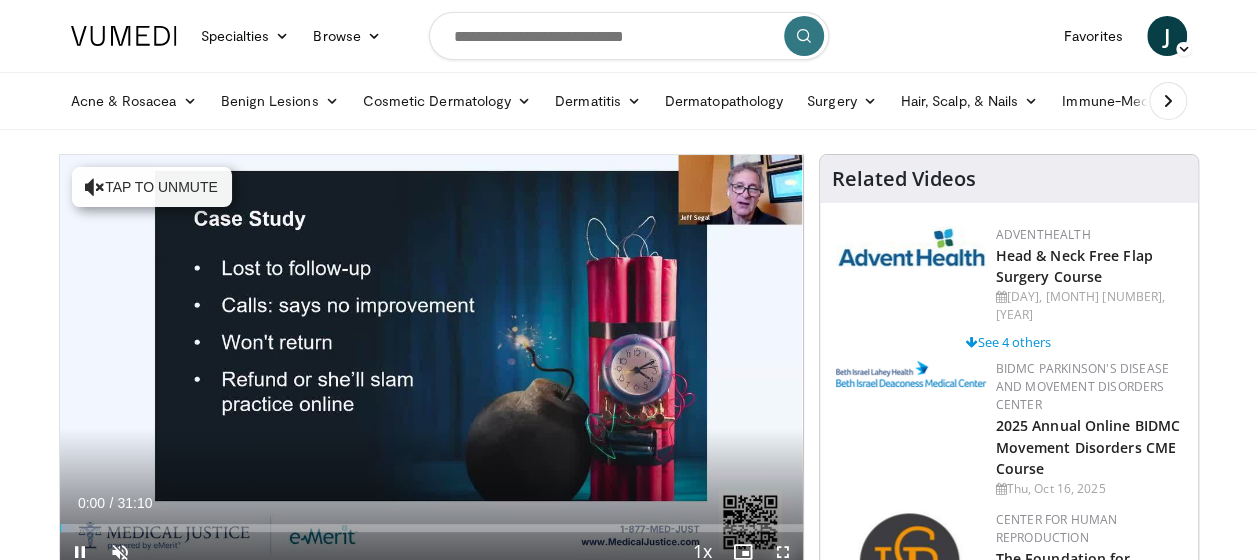 click at bounding box center [783, 552] 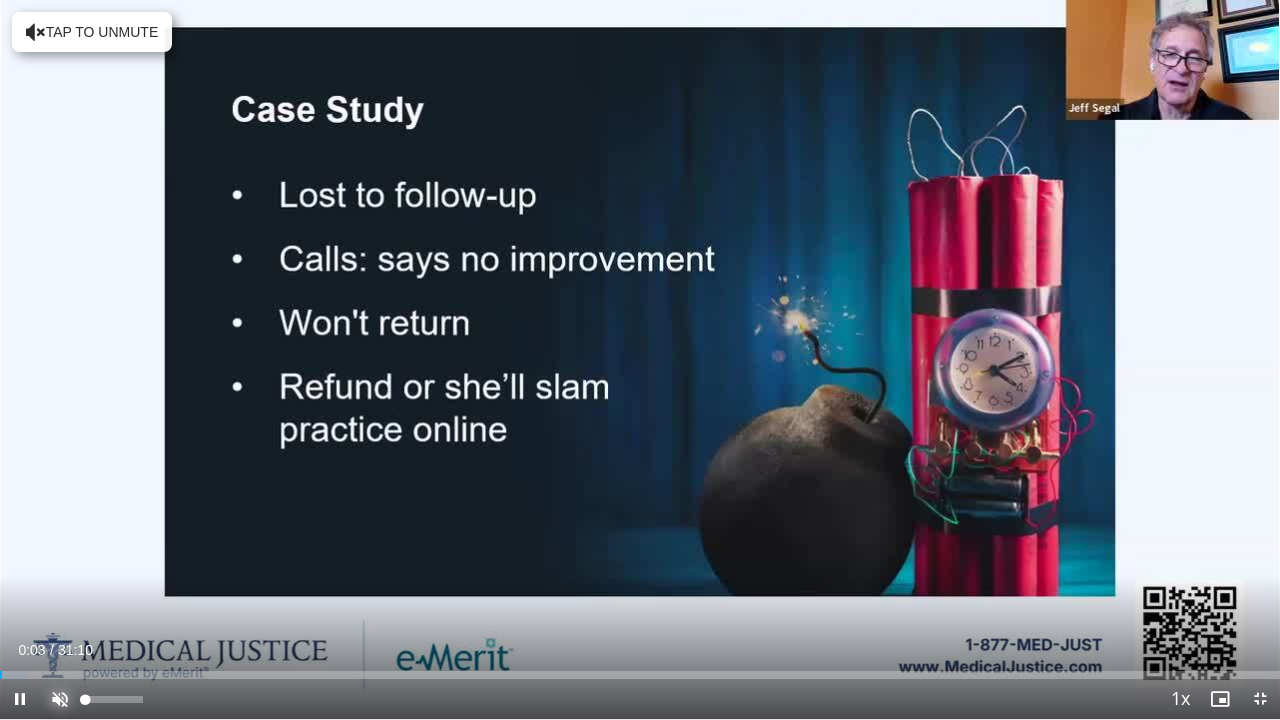 click at bounding box center (60, 699) 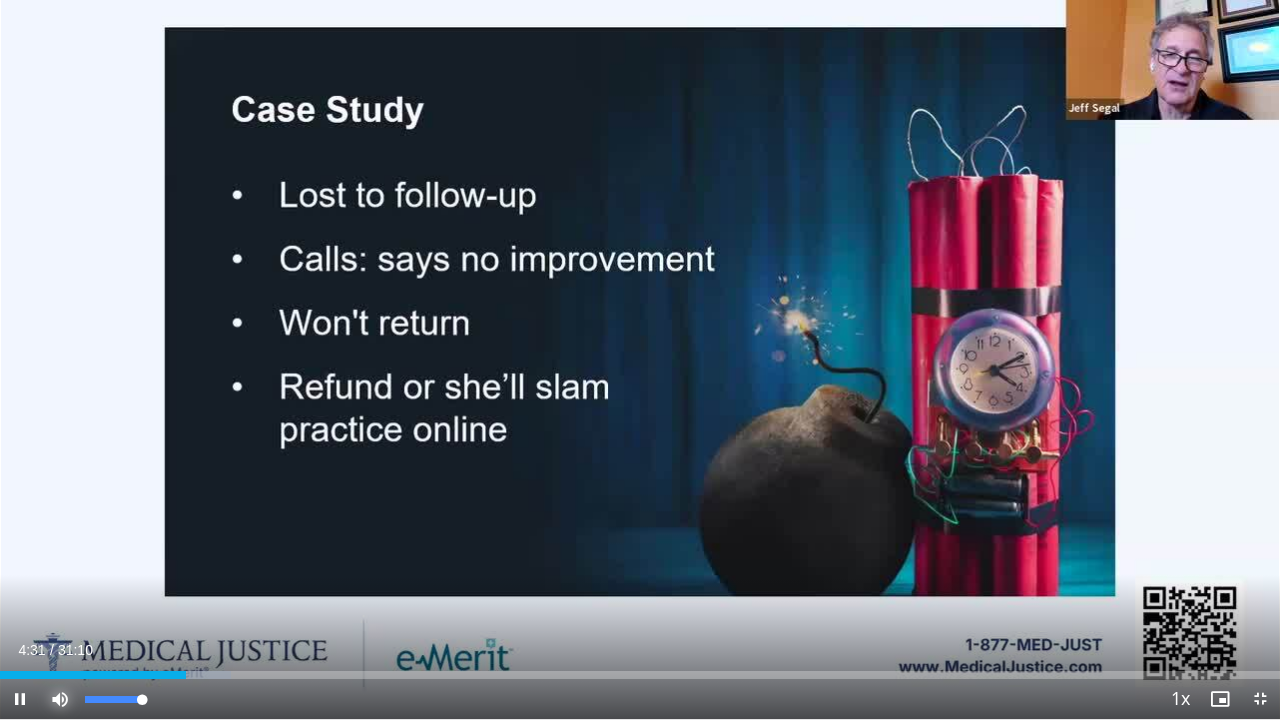 drag, startPoint x: 140, startPoint y: 703, endPoint x: 162, endPoint y: 704, distance: 22.022715 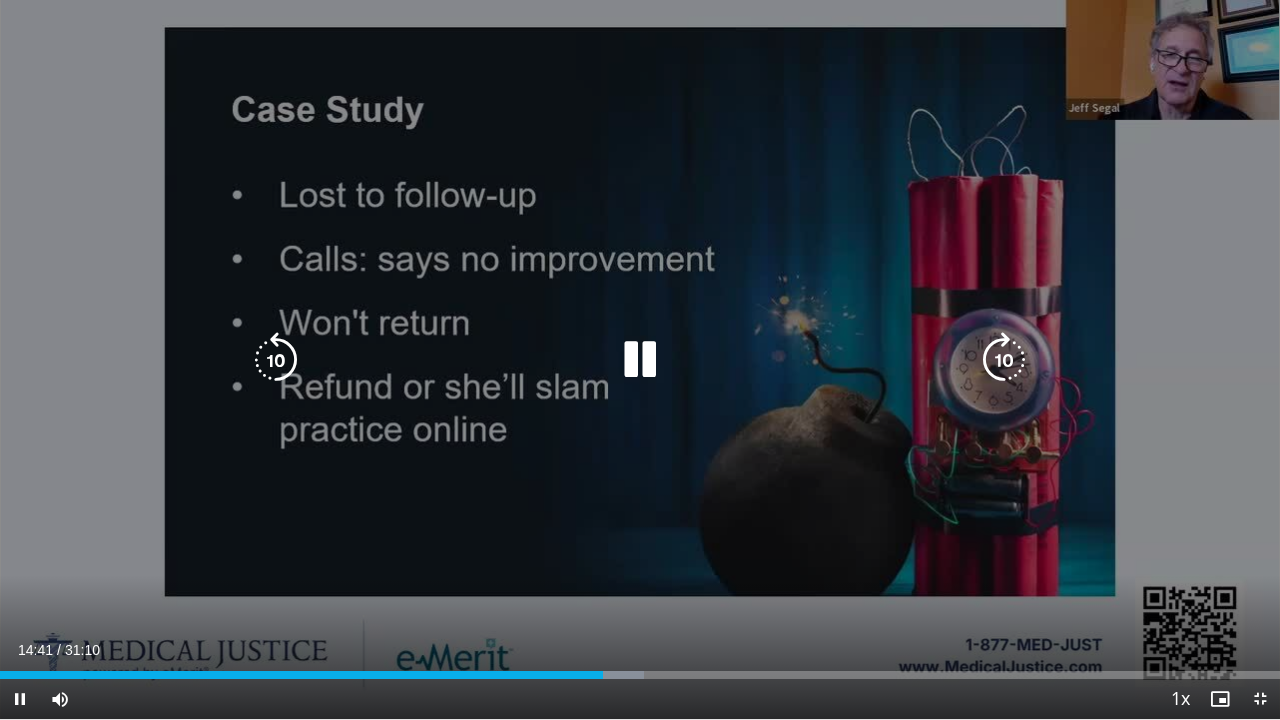 drag, startPoint x: 977, startPoint y: 153, endPoint x: 1279, endPoint y: 0, distance: 338.5454 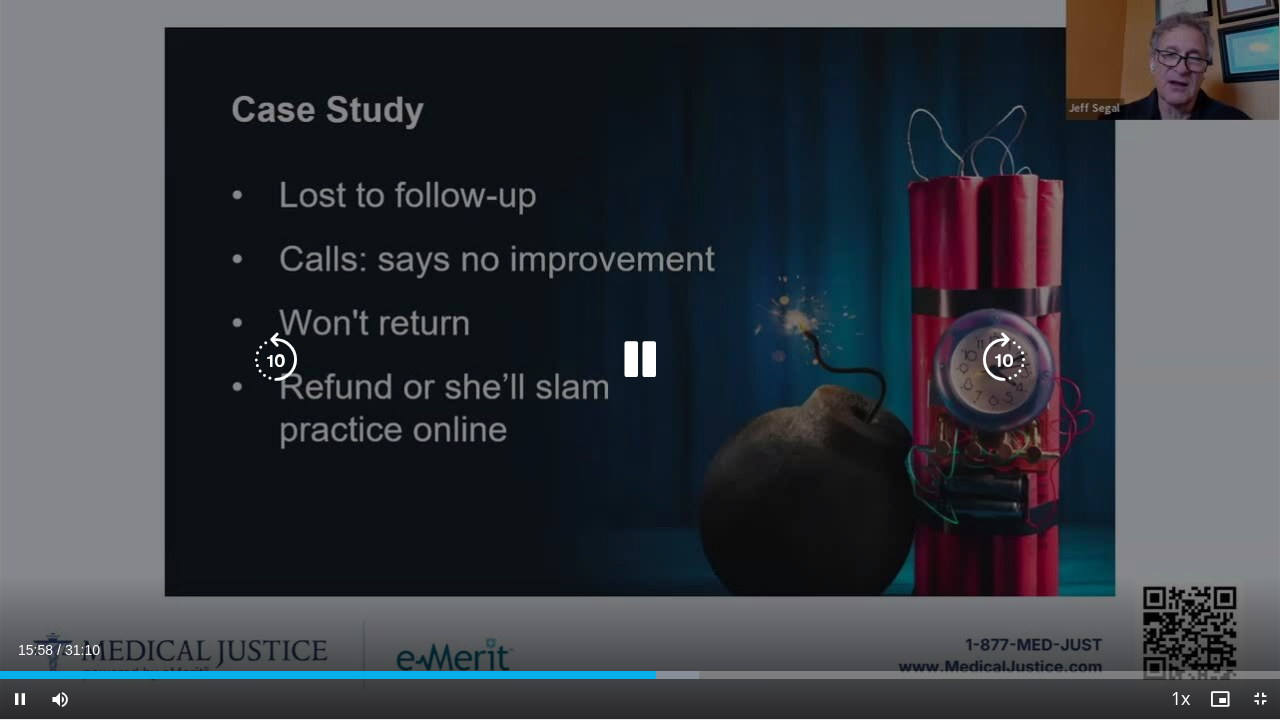 drag, startPoint x: 1279, startPoint y: 0, endPoint x: 1213, endPoint y: 220, distance: 229.68674 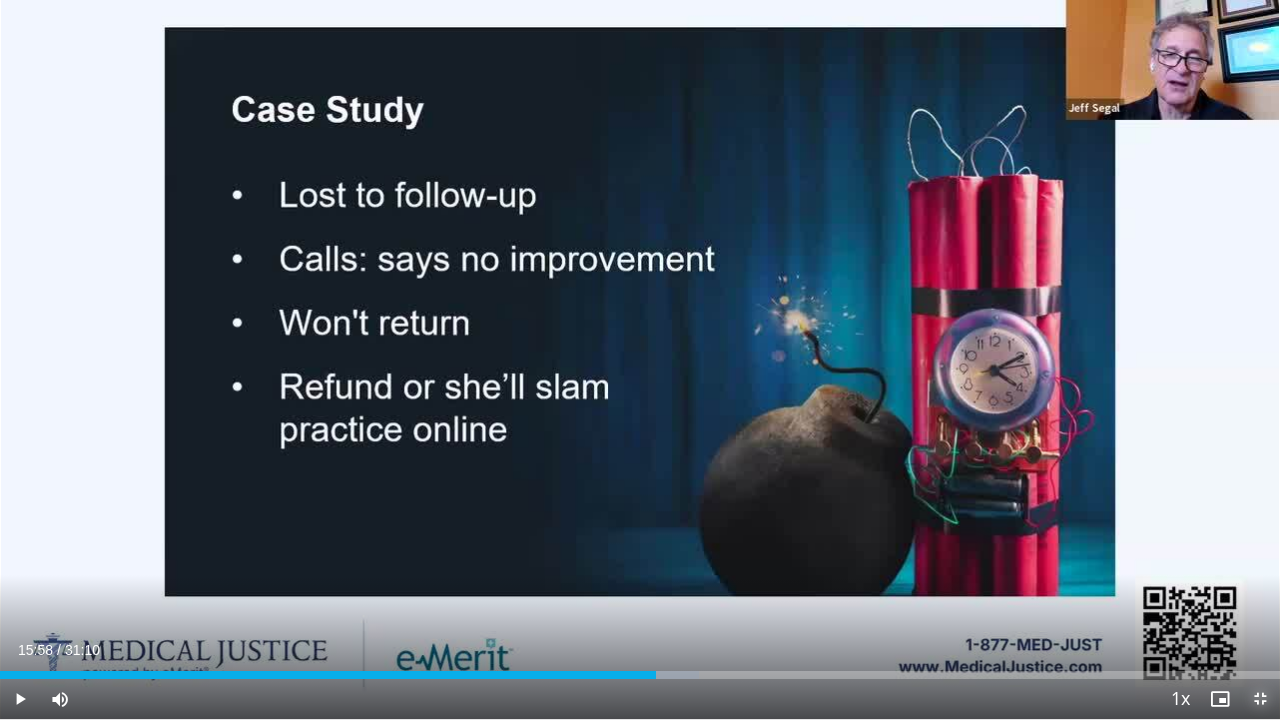 click at bounding box center (1260, 699) 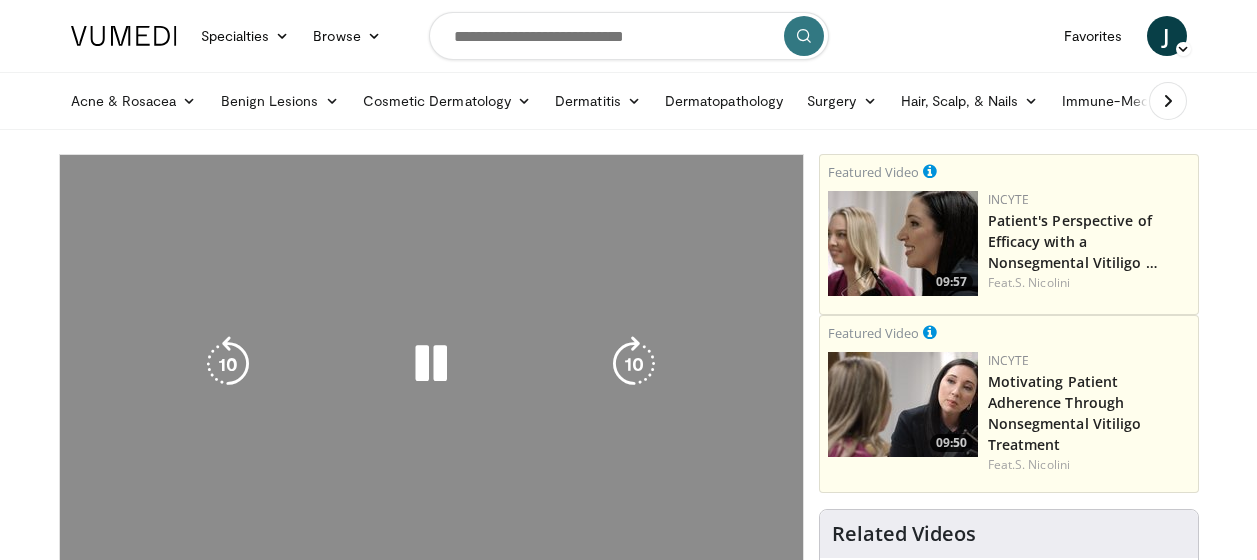 scroll, scrollTop: 0, scrollLeft: 0, axis: both 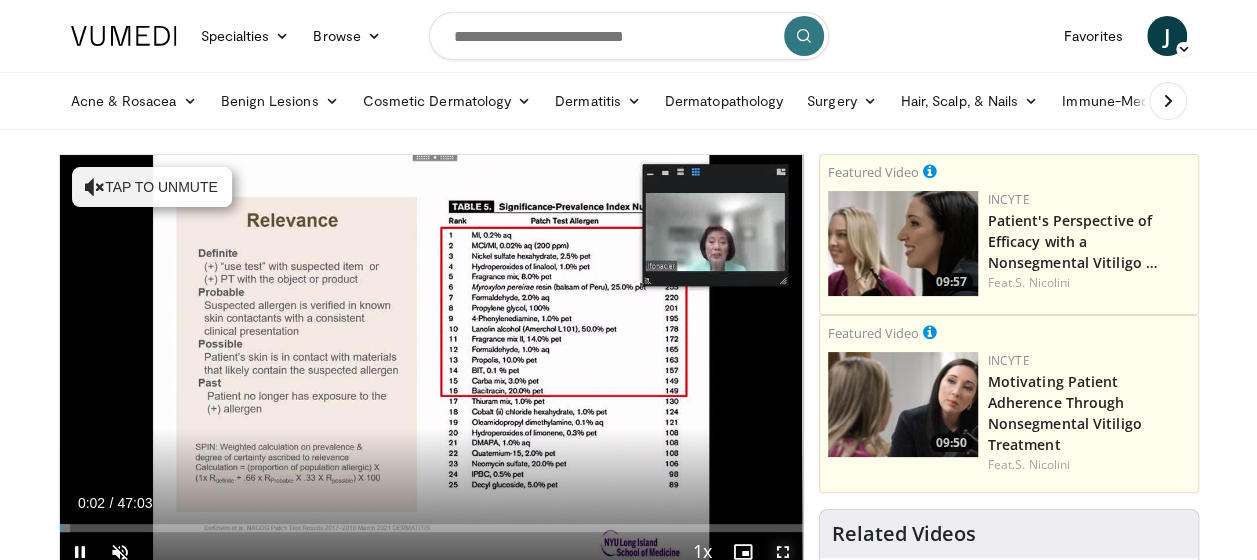 click at bounding box center (783, 552) 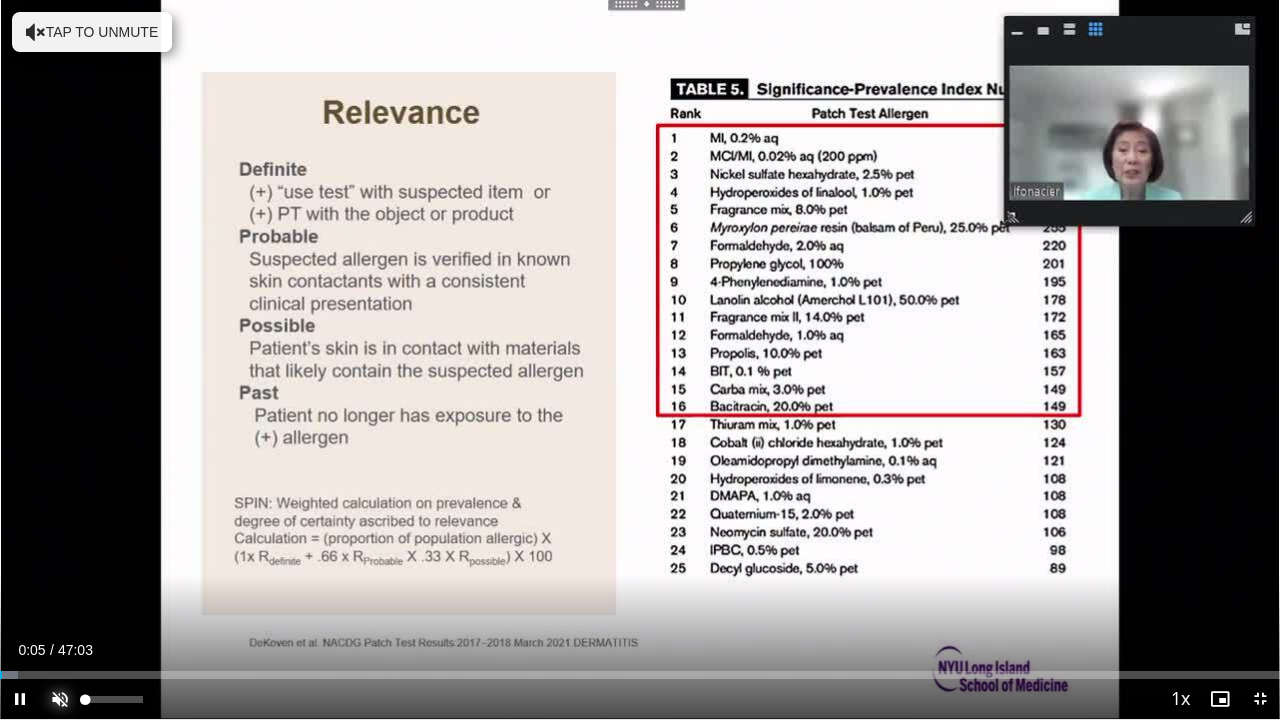 click at bounding box center [60, 699] 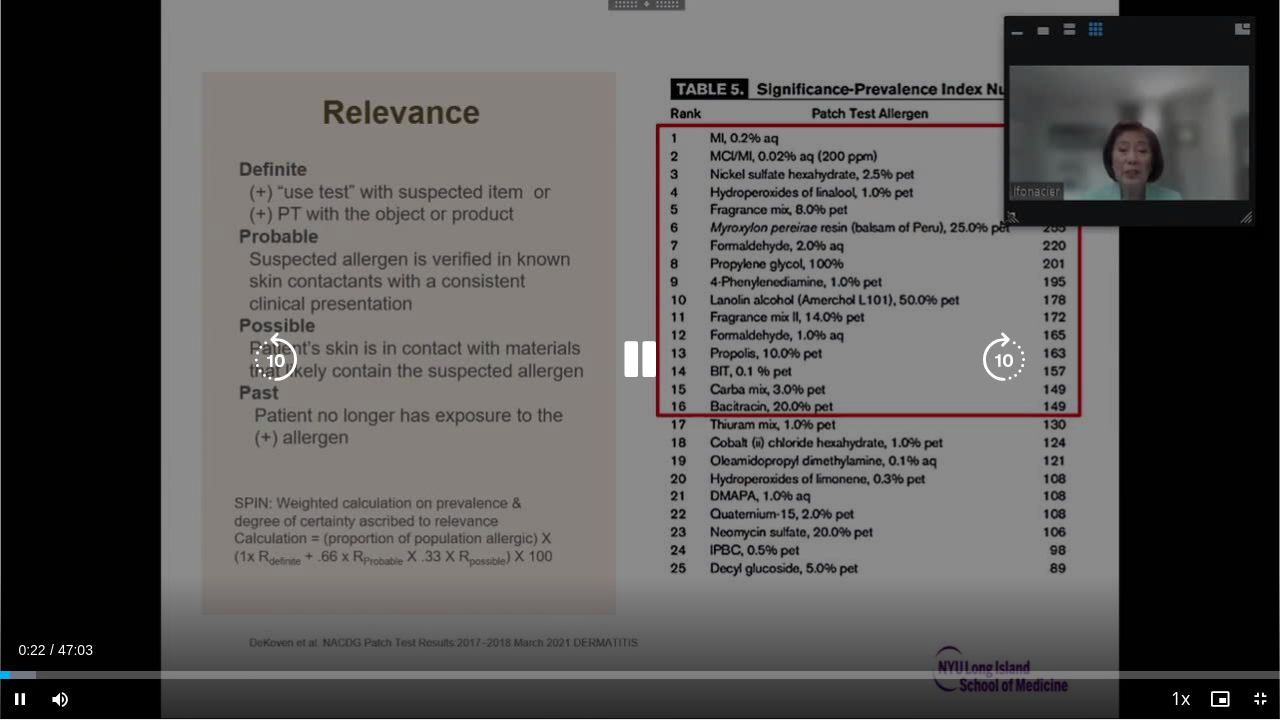 drag, startPoint x: 1098, startPoint y: 412, endPoint x: 1097, endPoint y: 448, distance: 36.013885 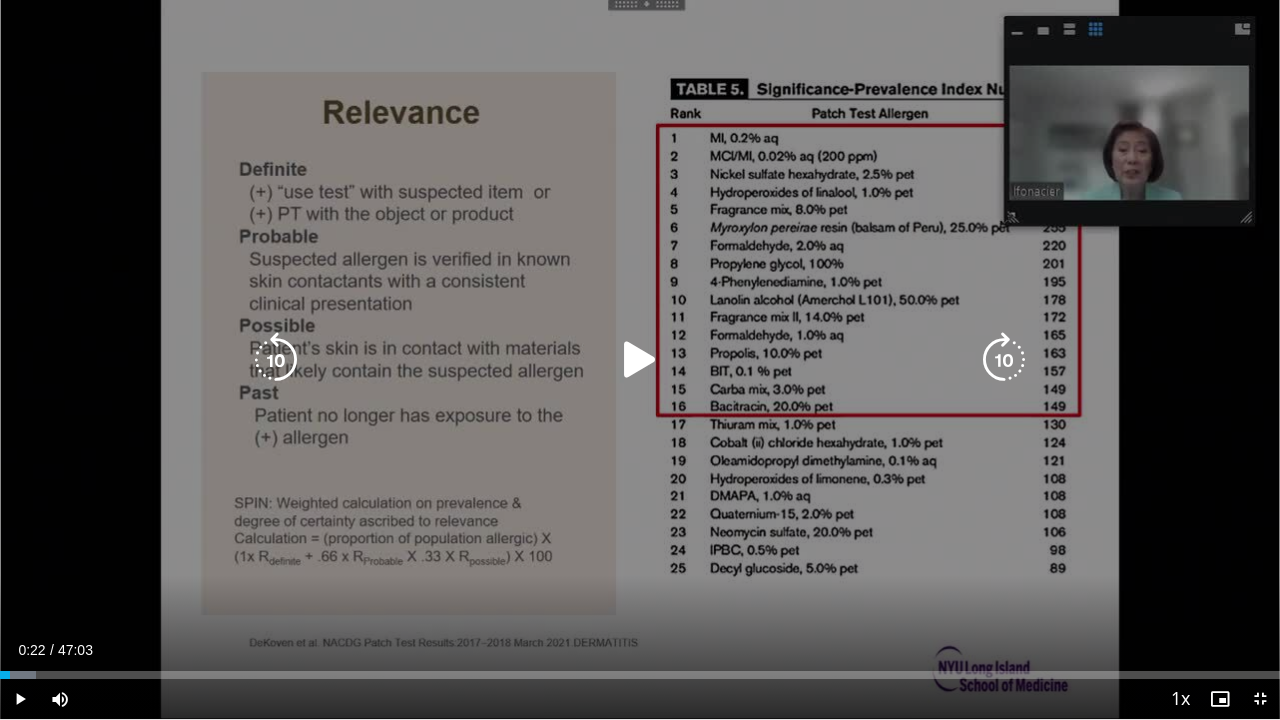 click at bounding box center [640, 360] 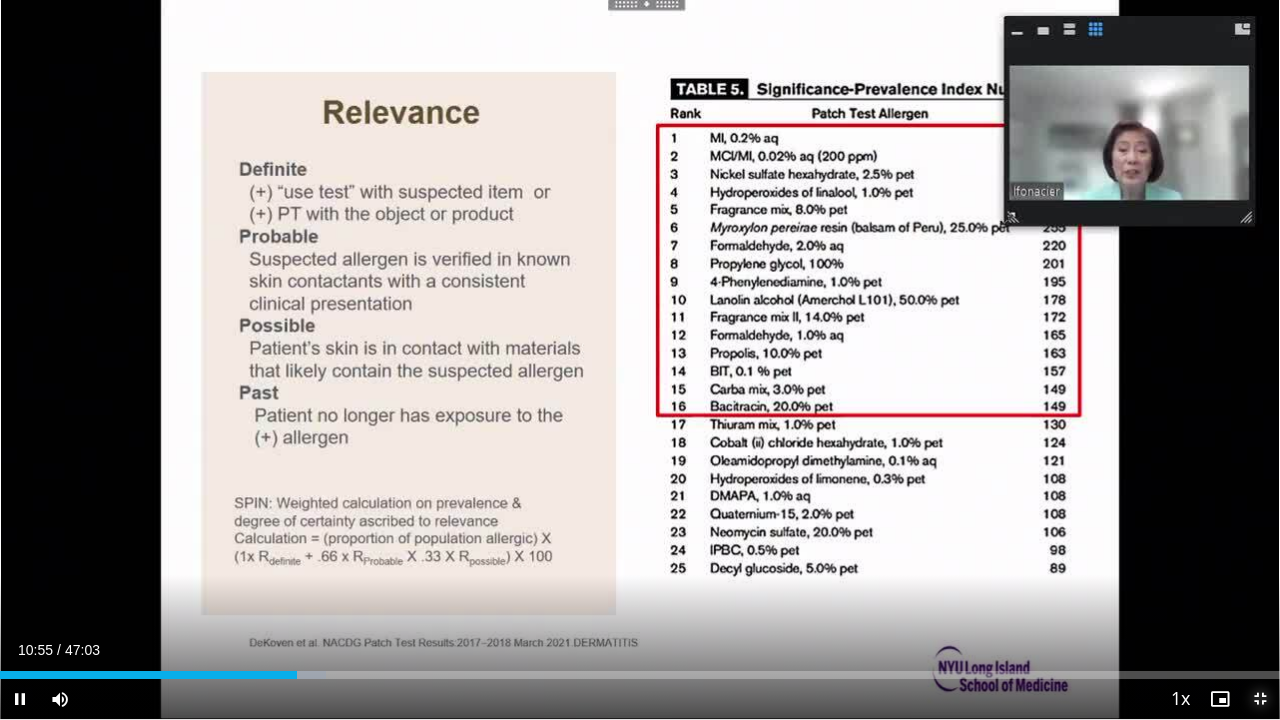 click at bounding box center (1260, 699) 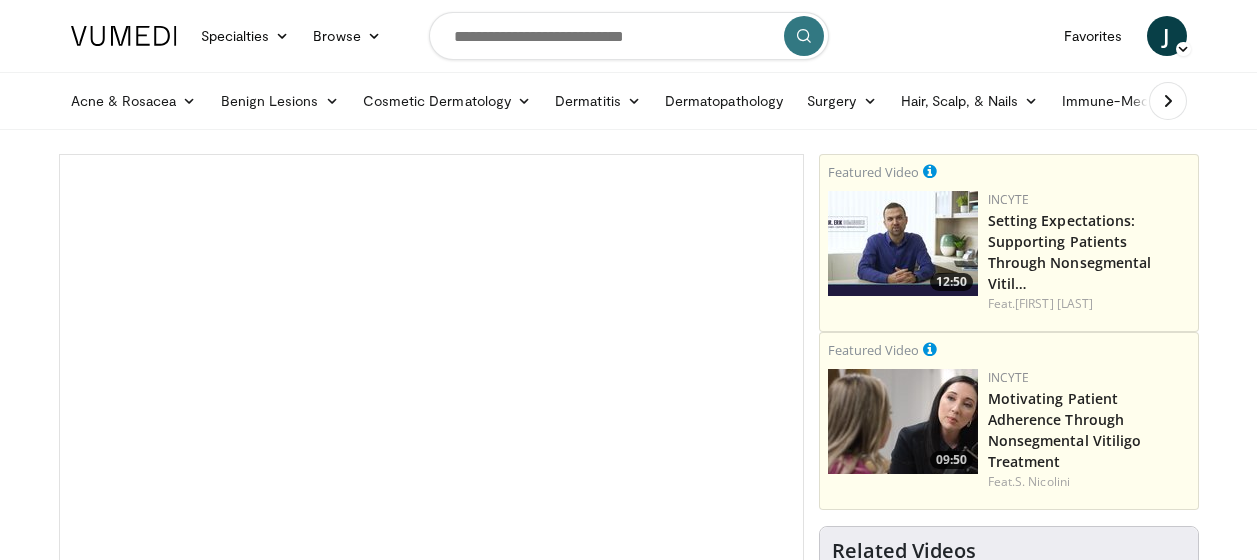 scroll, scrollTop: 0, scrollLeft: 0, axis: both 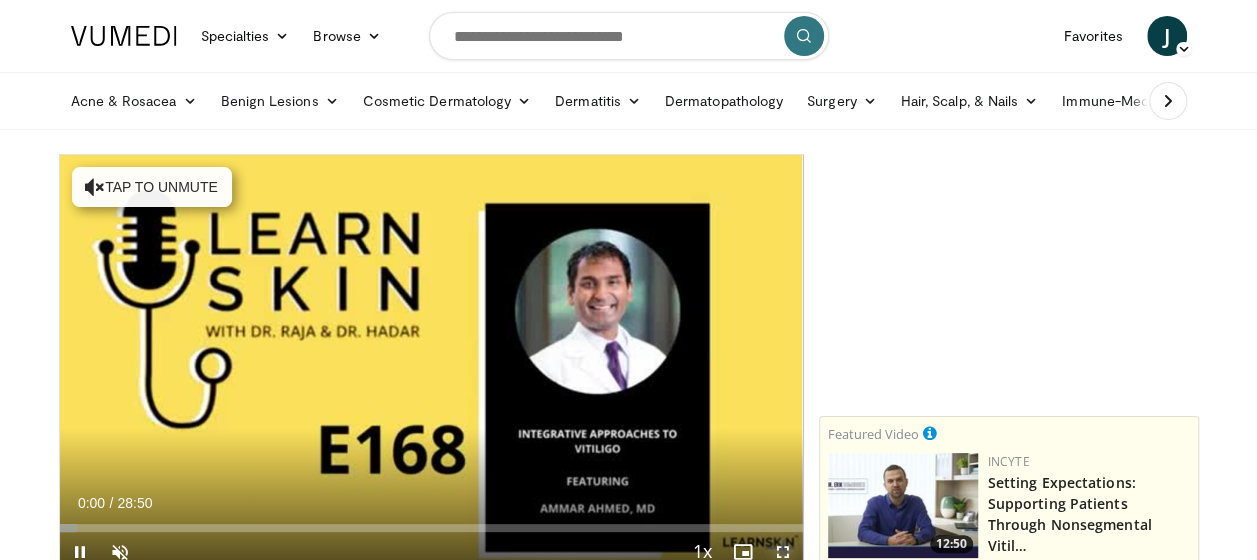 click at bounding box center (783, 552) 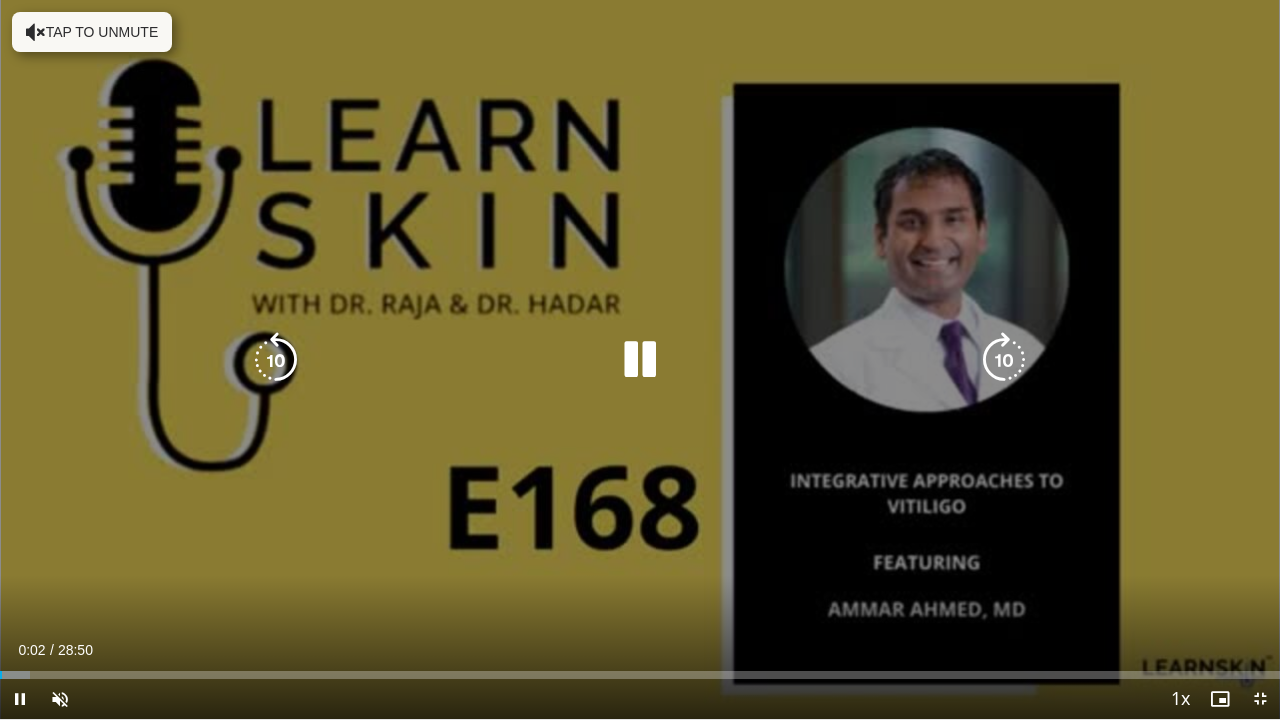 click on "Tap to unmute" at bounding box center (92, 32) 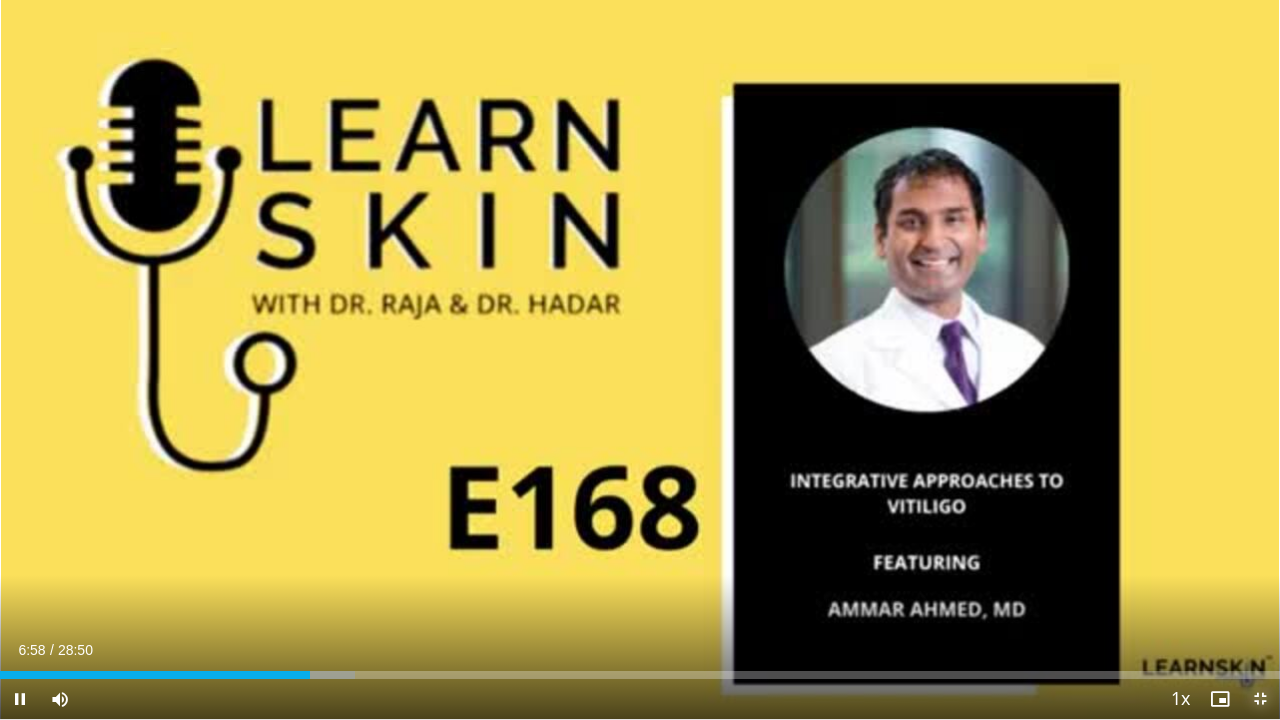 click at bounding box center (1260, 699) 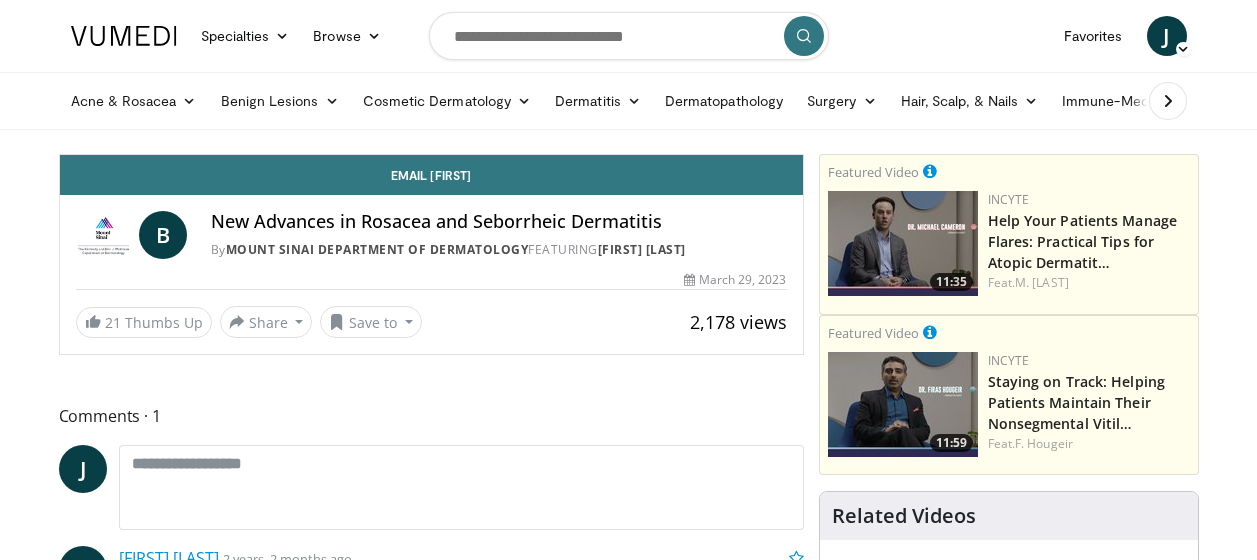 scroll, scrollTop: 0, scrollLeft: 0, axis: both 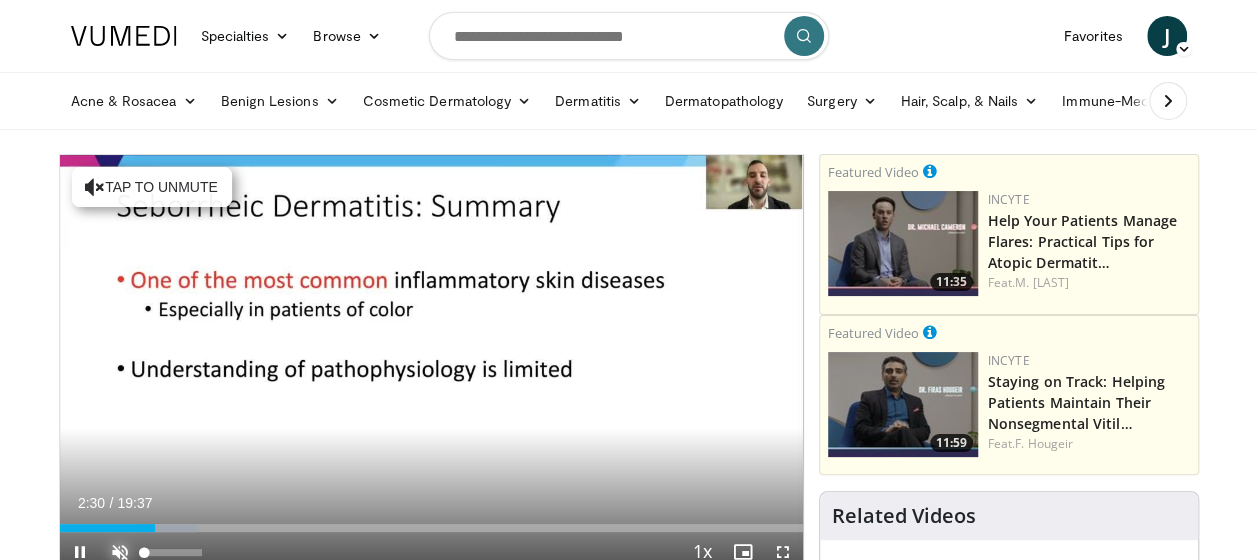 click at bounding box center [120, 552] 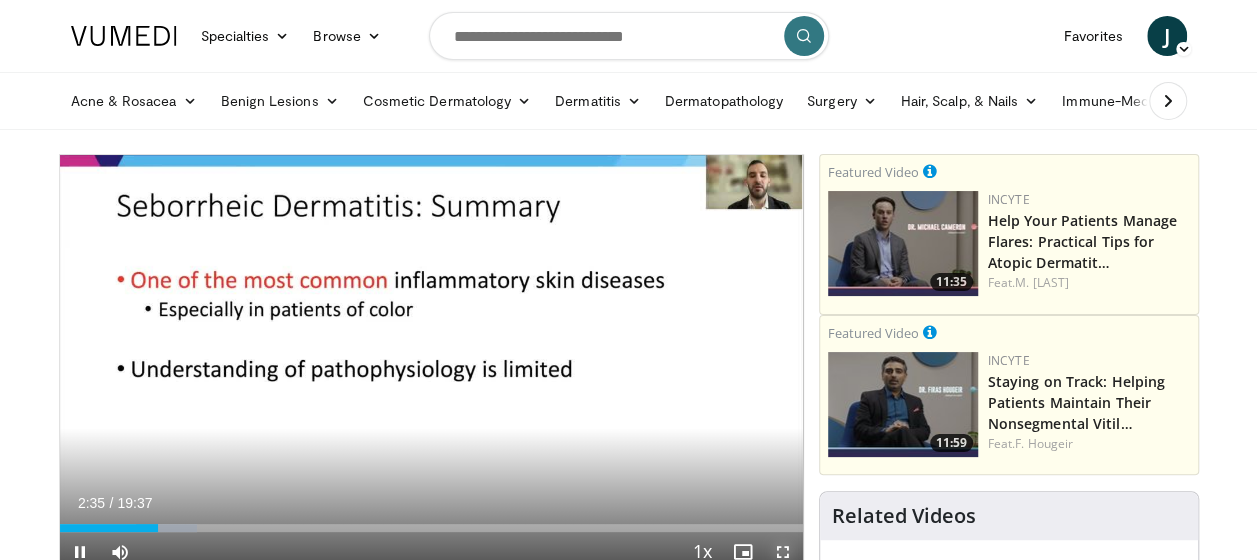 click at bounding box center [783, 552] 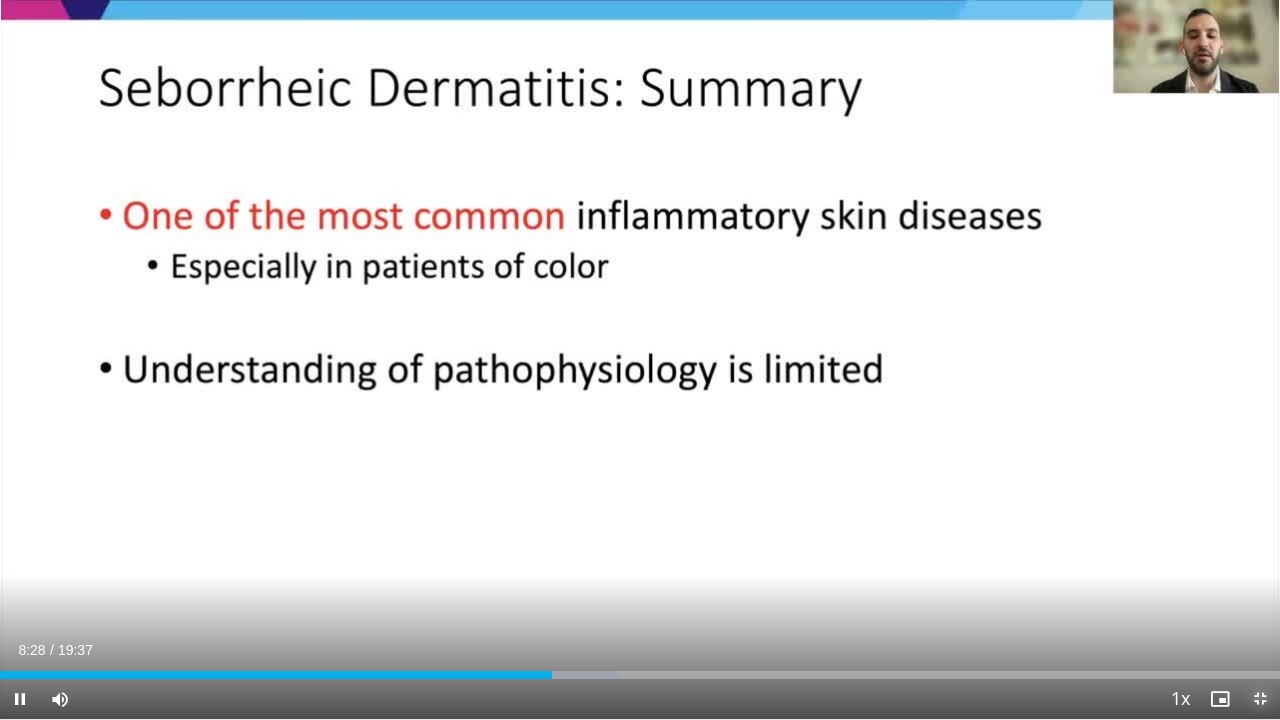 click at bounding box center [1260, 699] 